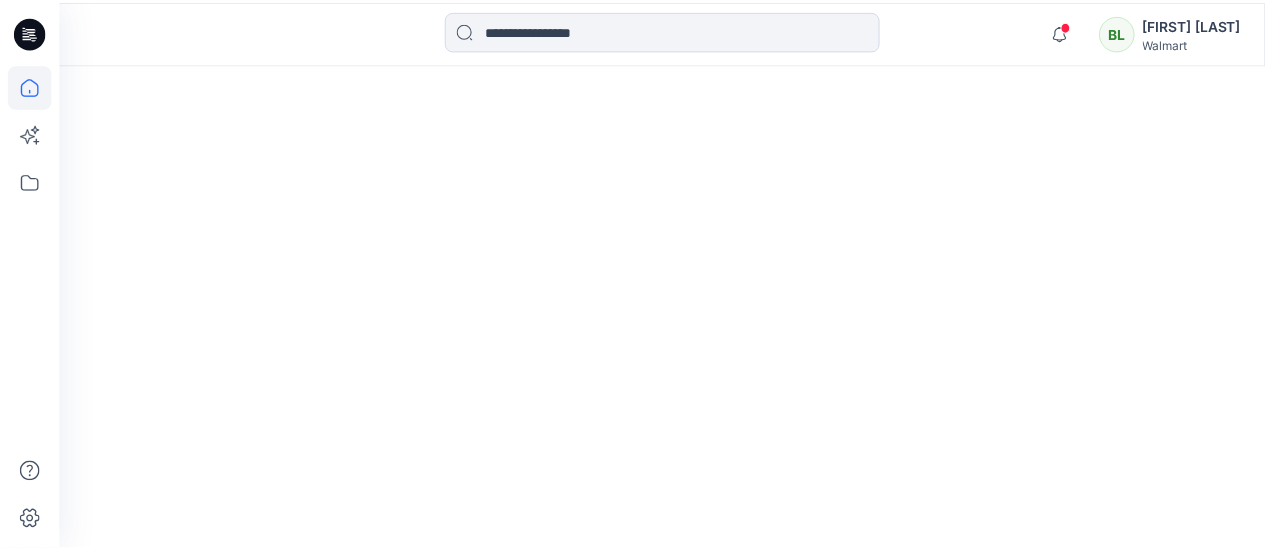 scroll, scrollTop: 0, scrollLeft: 0, axis: both 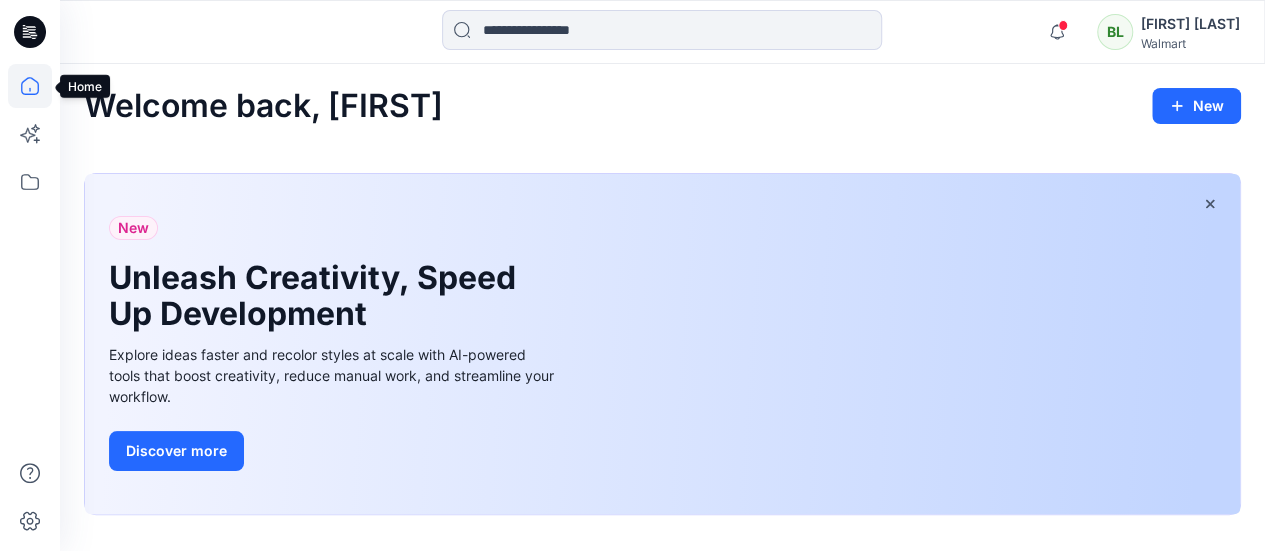 click 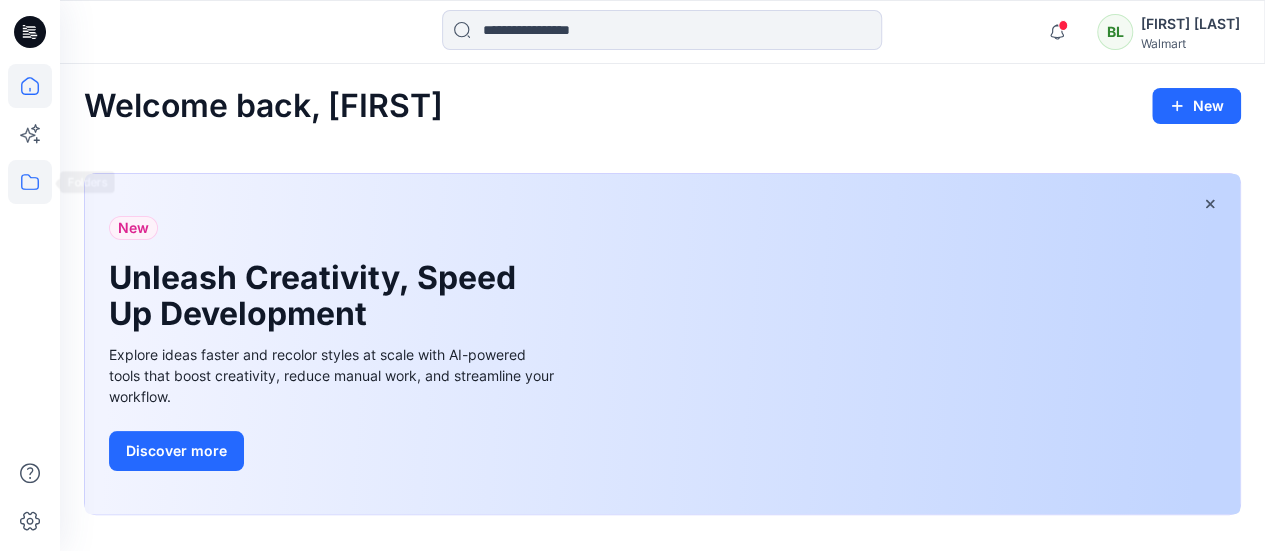 click 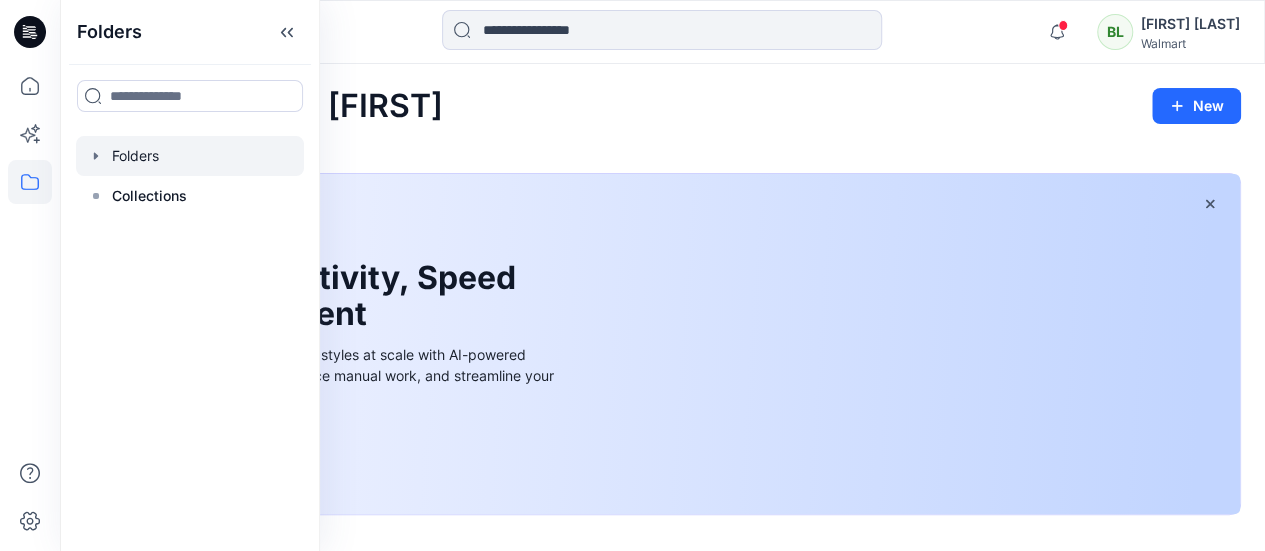 click at bounding box center [190, 156] 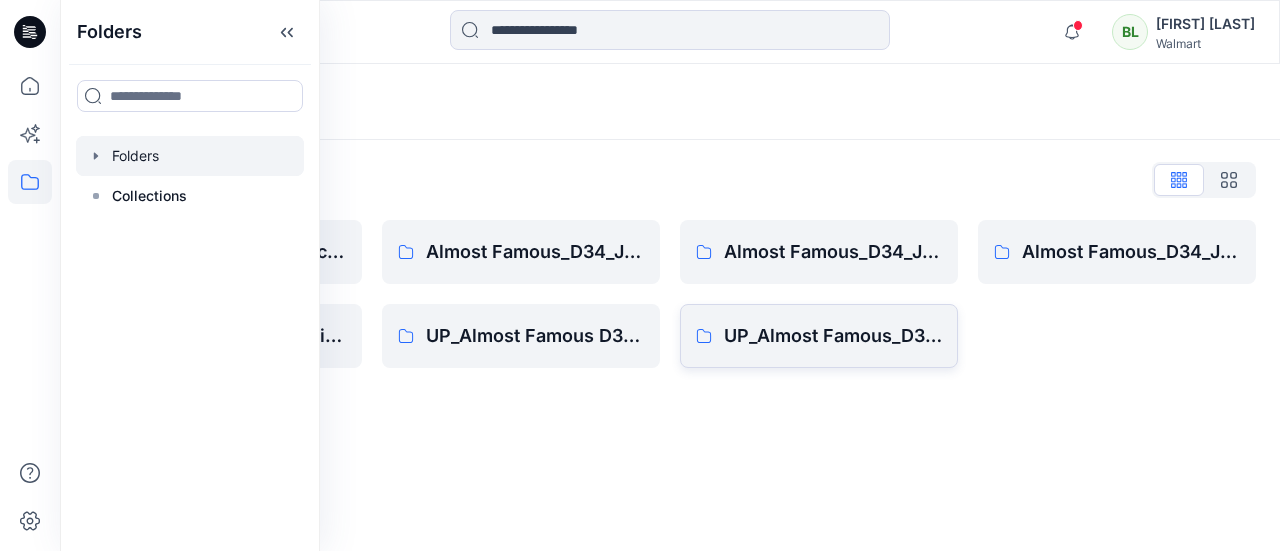 click on "UP_Almost Famous_D34_YA_Tops. Dresses, Sweaters, Sets" at bounding box center (833, 336) 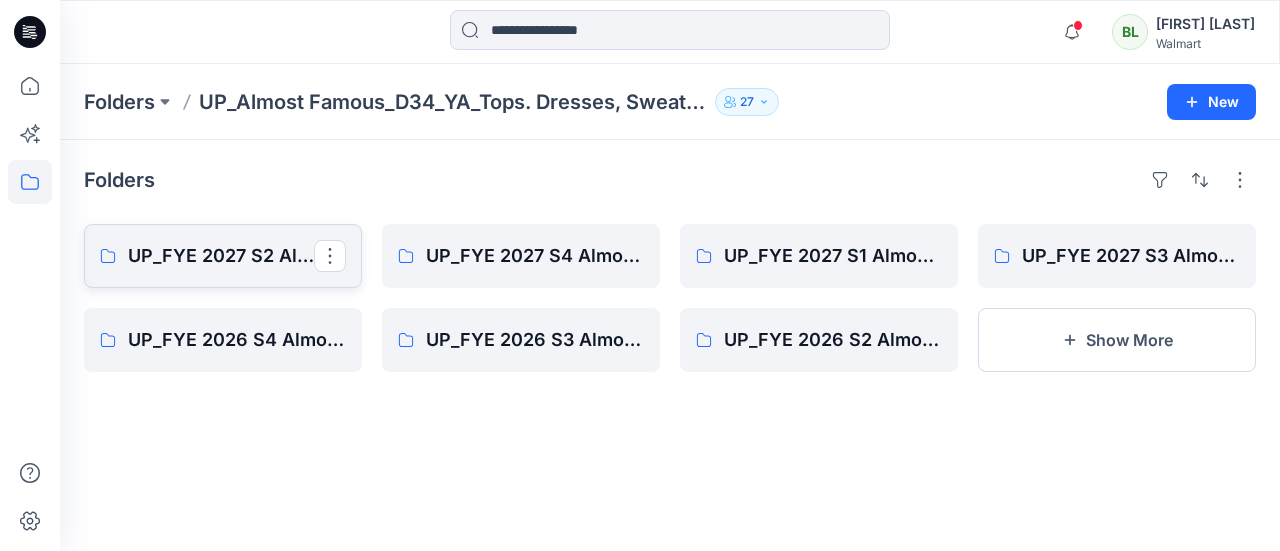 click on "UP_FYE 2027 S2 Almost Famous YA Tops, Dresses, Sweaters, Sets" at bounding box center (221, 256) 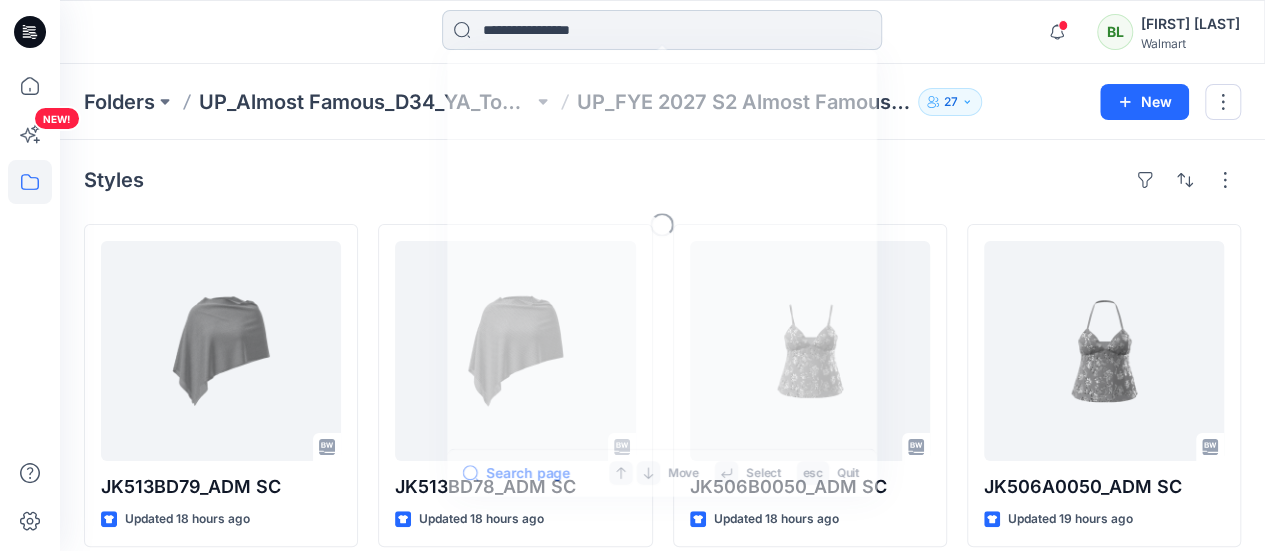 click at bounding box center [662, 30] 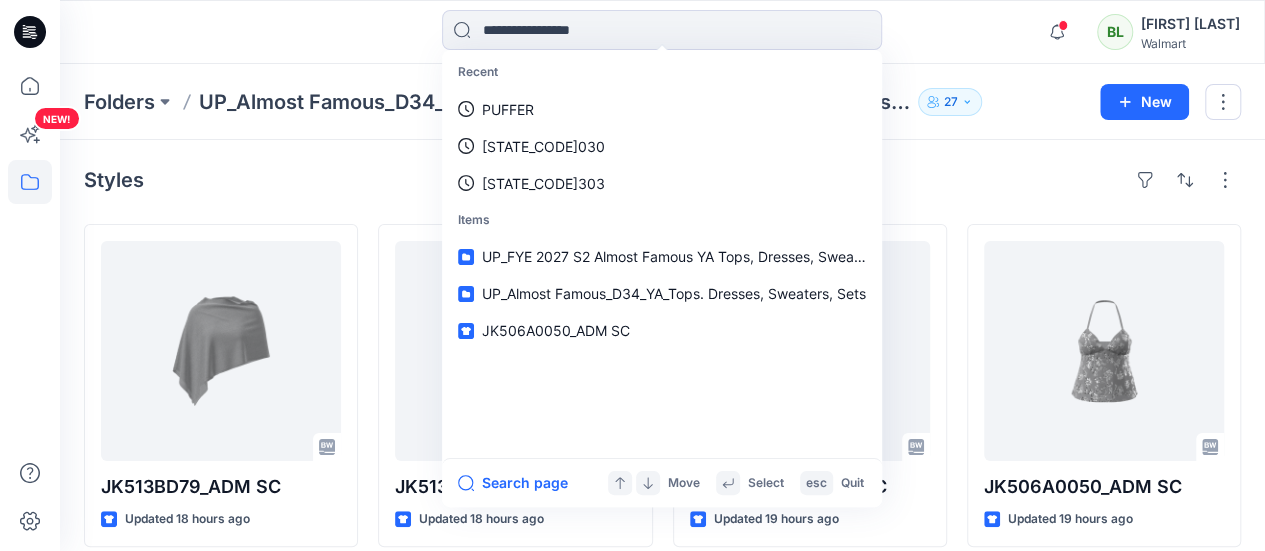 click on "Folders UP_Almost Famous_D34_YA_Tops. Dresses, Sweaters, Sets UP_FYE 2027 S2 Almost Famous YA Tops, Dresses, Sweaters, Sets 27 New" at bounding box center (662, 102) 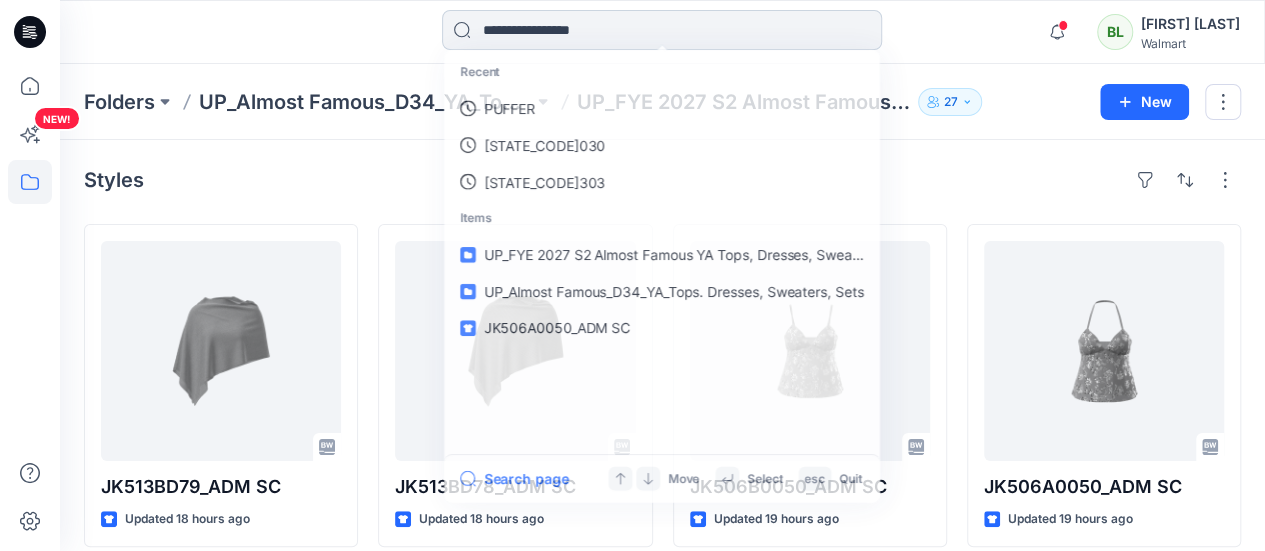 click at bounding box center (662, 30) 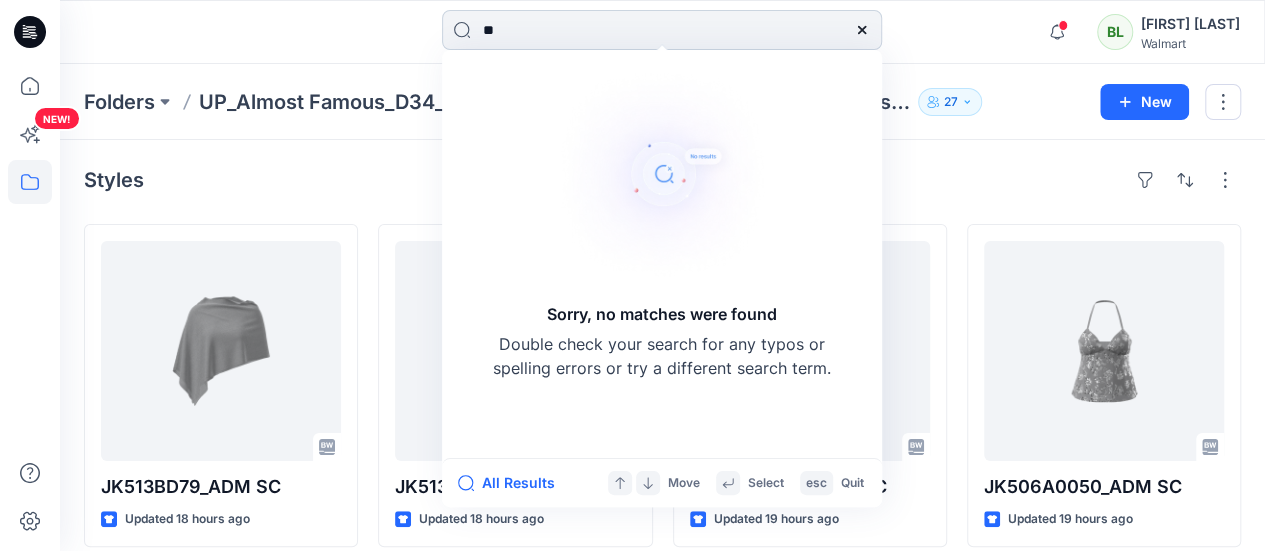 type on "*" 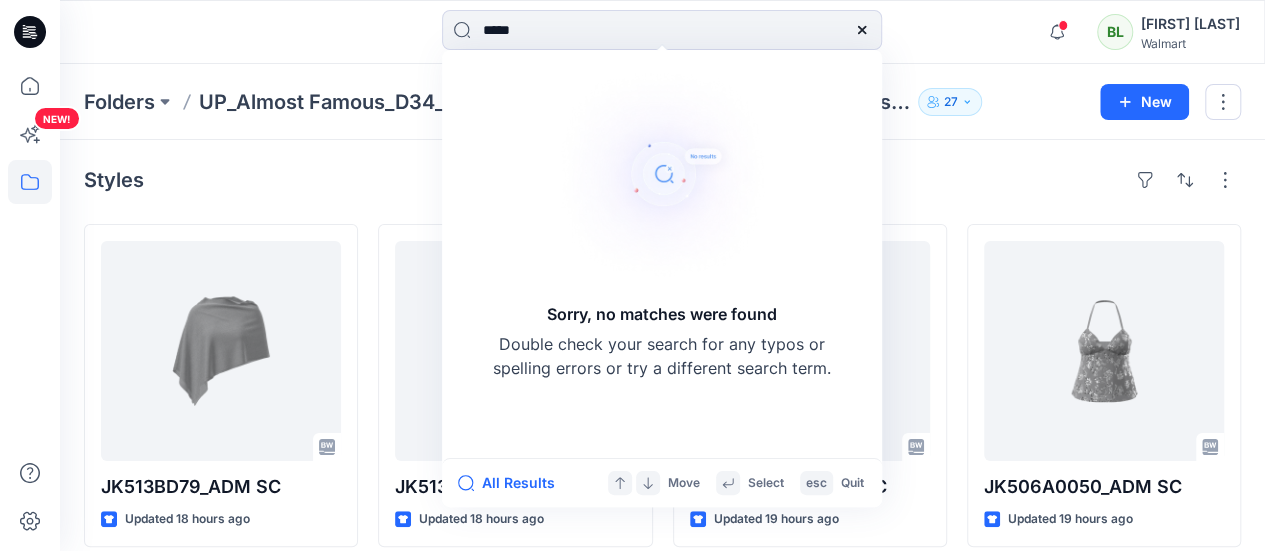 type on "*****" 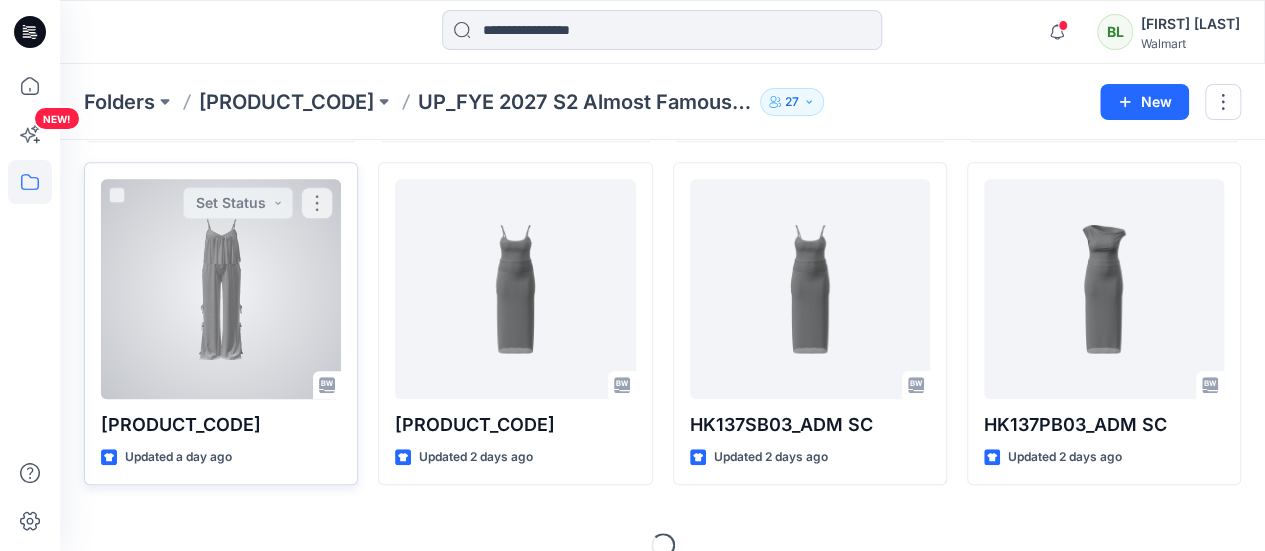 scroll, scrollTop: 773, scrollLeft: 0, axis: vertical 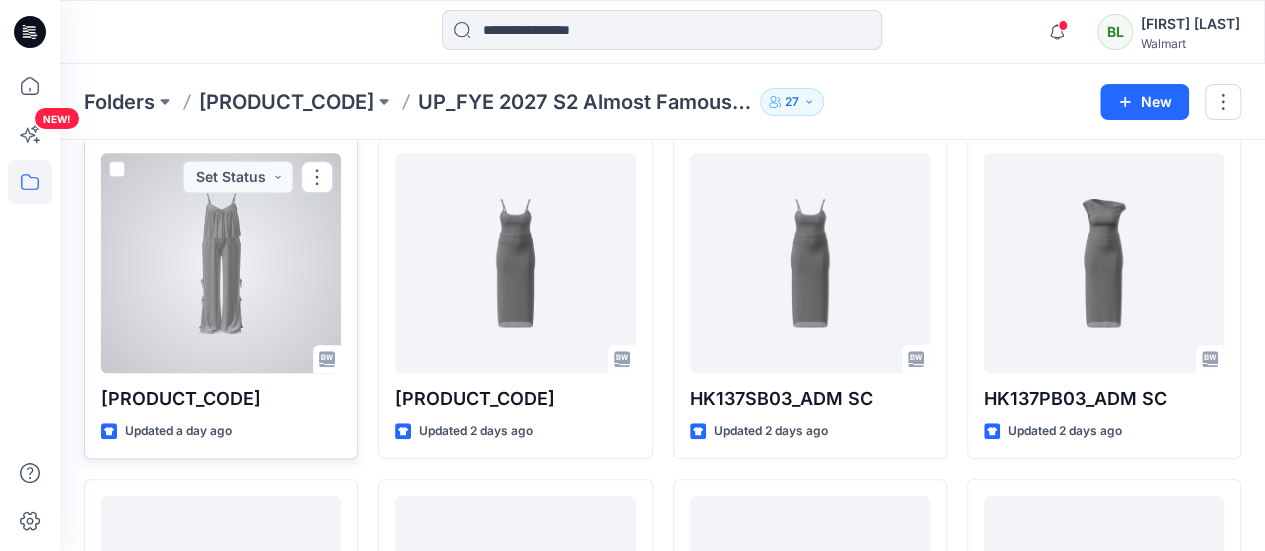 click at bounding box center (221, 263) 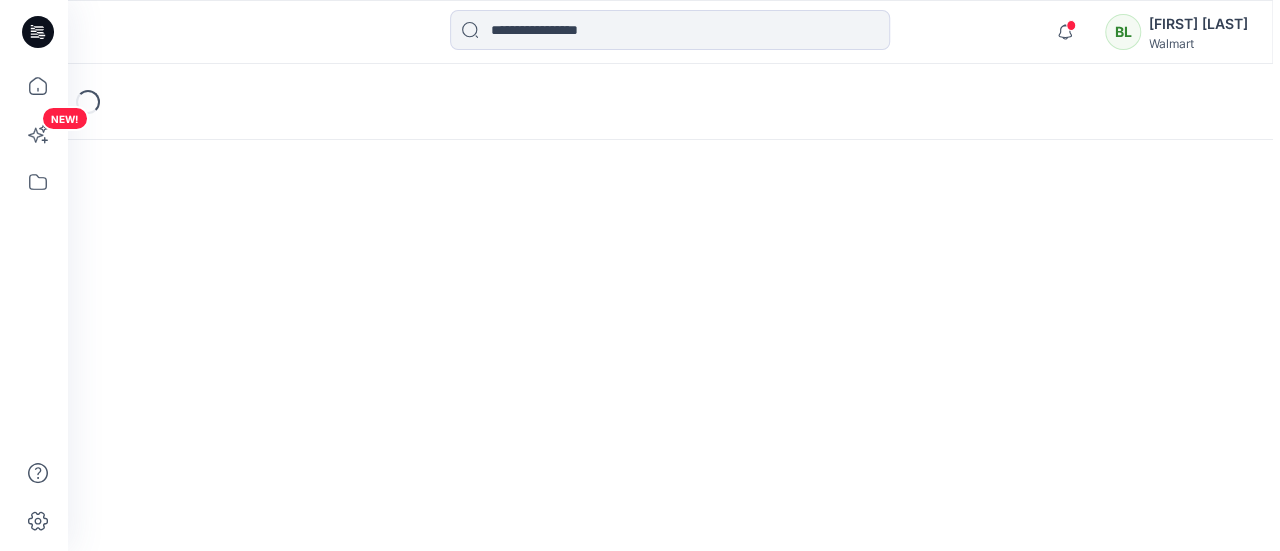 scroll, scrollTop: 0, scrollLeft: 0, axis: both 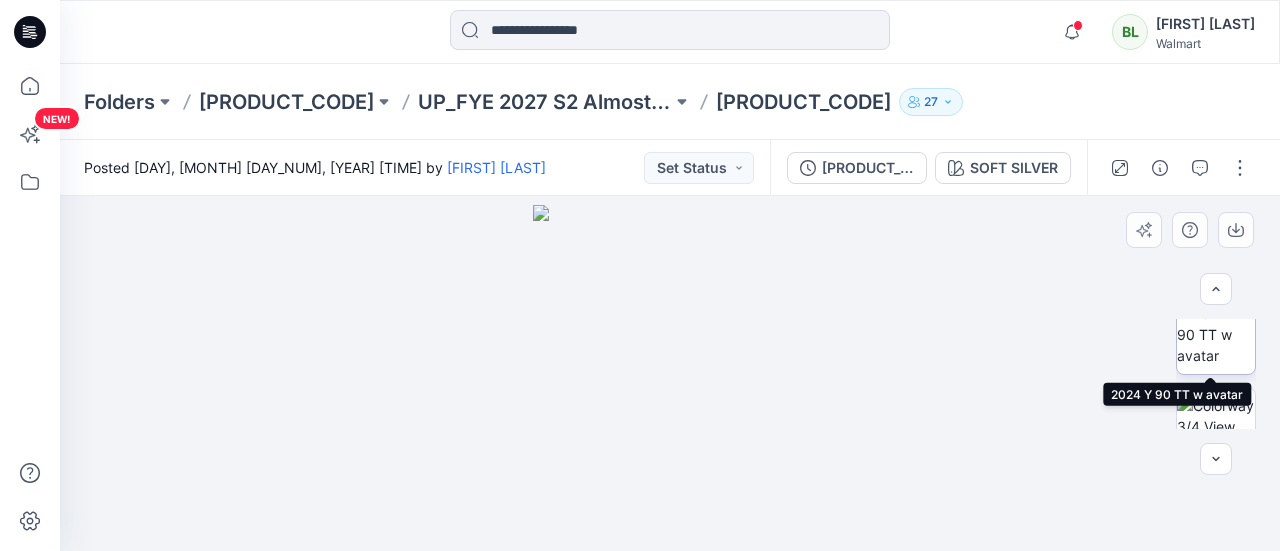 click at bounding box center (1216, 334) 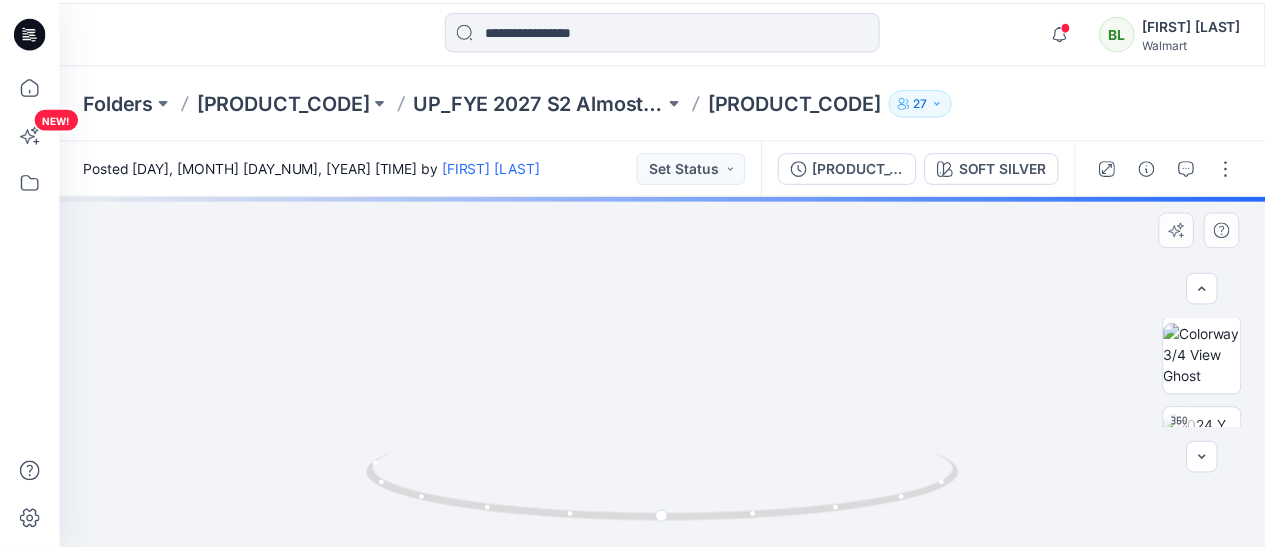 scroll, scrollTop: 429, scrollLeft: 0, axis: vertical 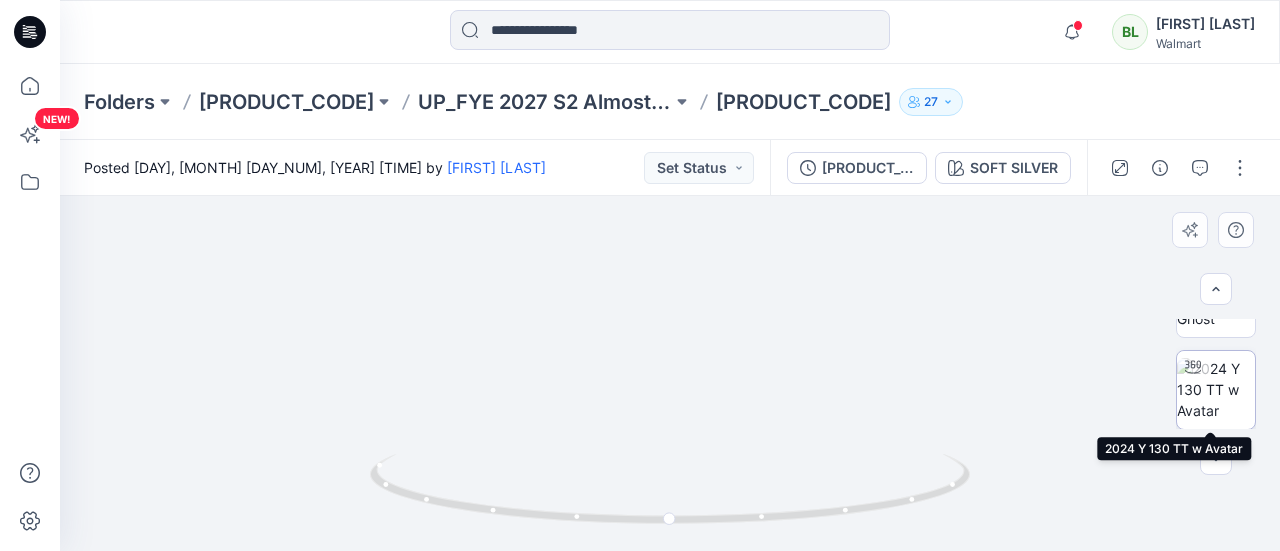 click at bounding box center (1216, 389) 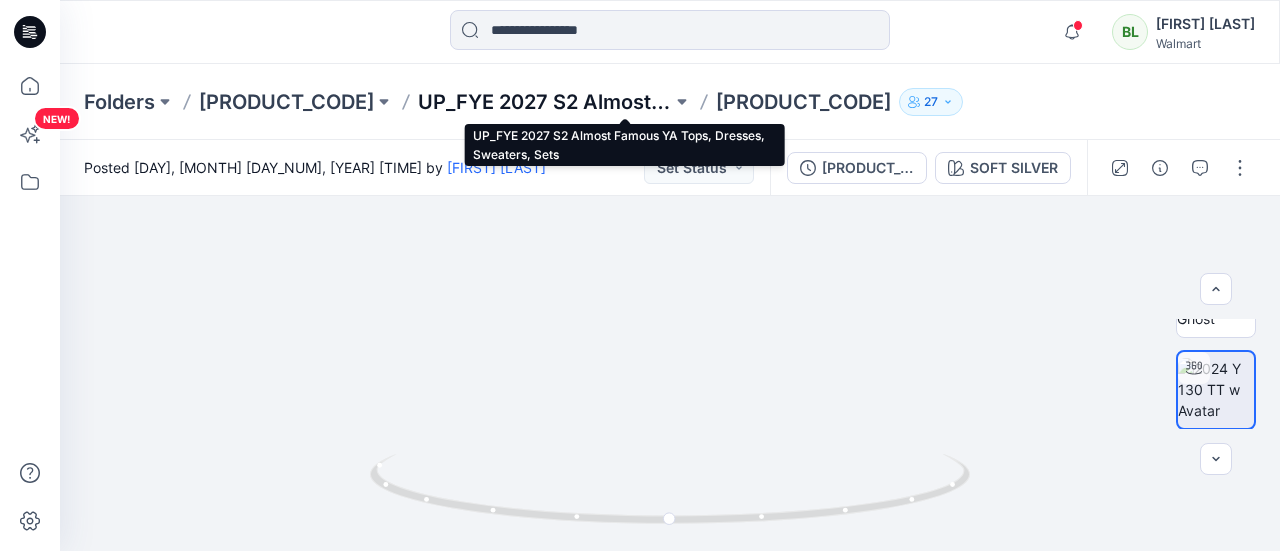click on "UP_FYE 2027 S2 Almost Famous YA Tops, Dresses, Sweaters, Sets" at bounding box center [545, 102] 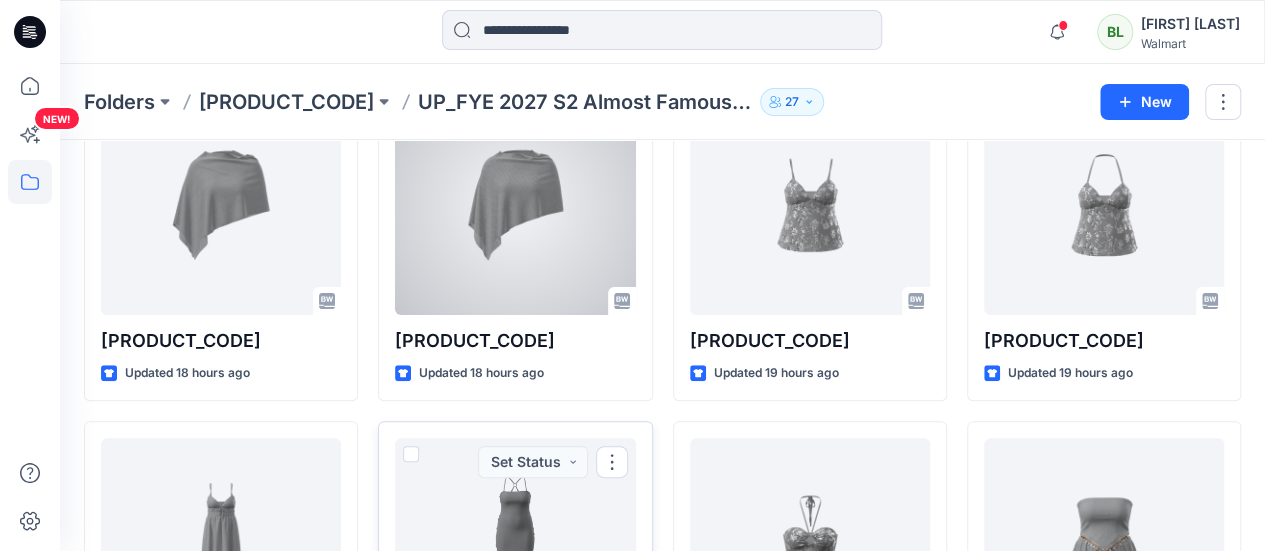 scroll, scrollTop: 0, scrollLeft: 0, axis: both 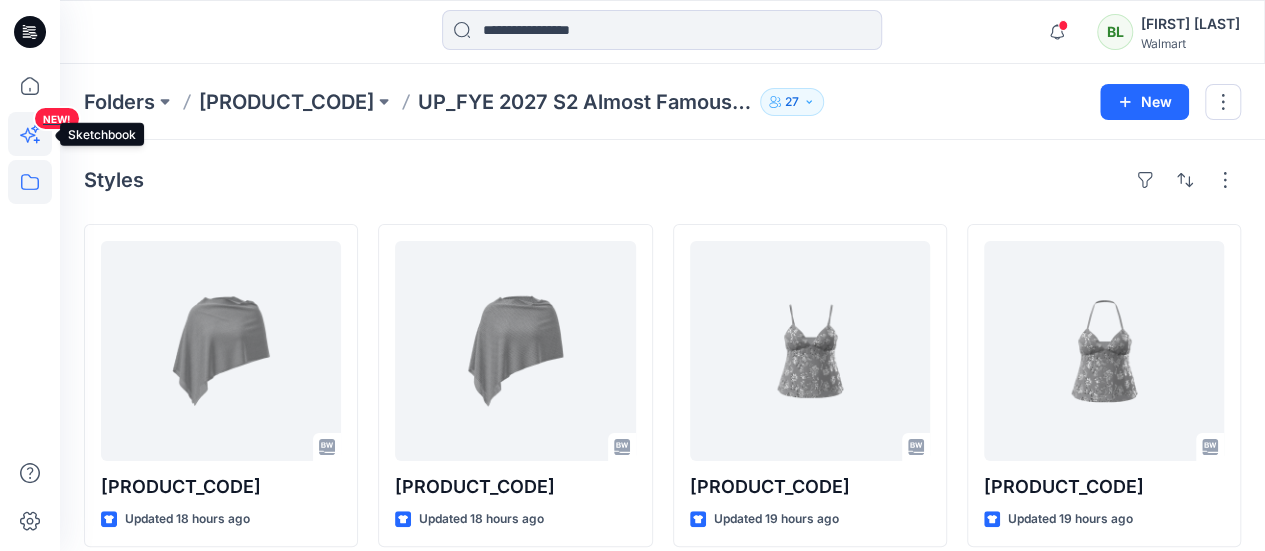 click 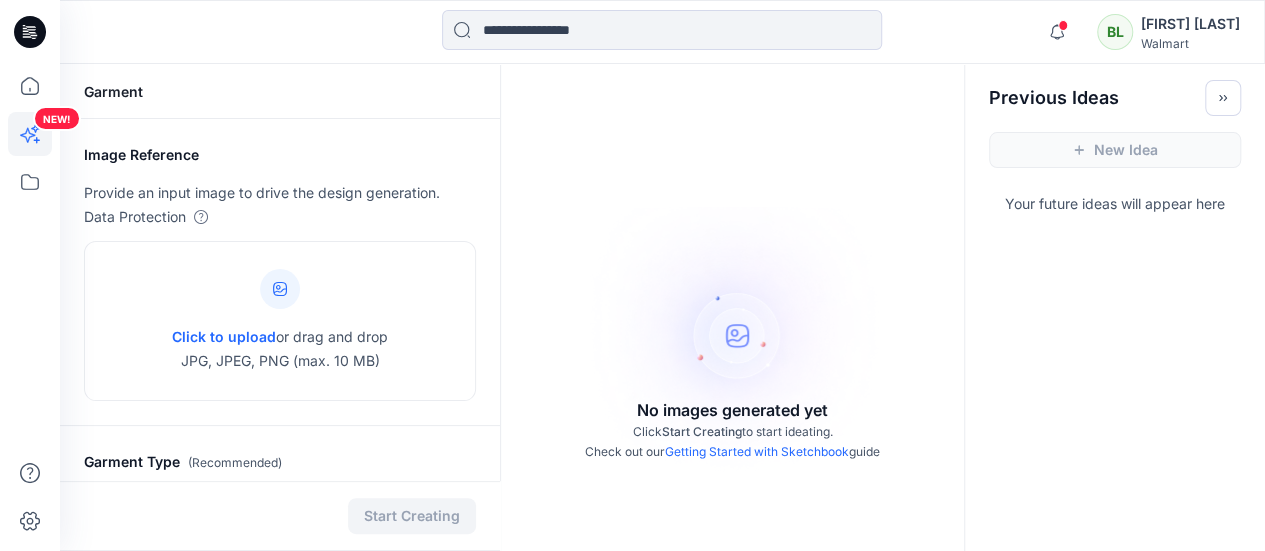 click 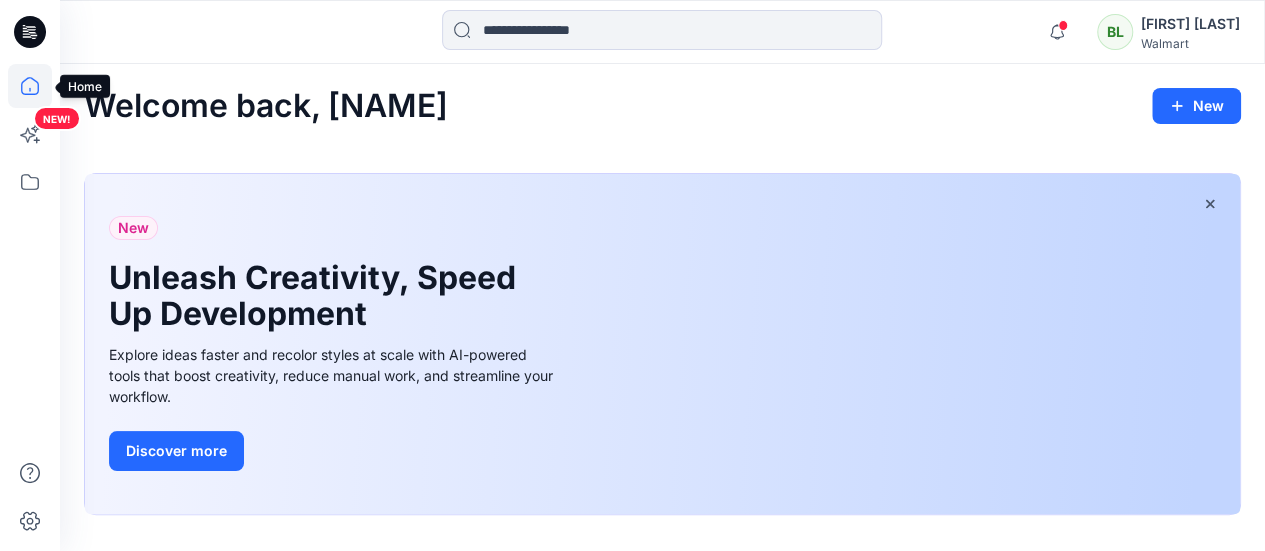 click 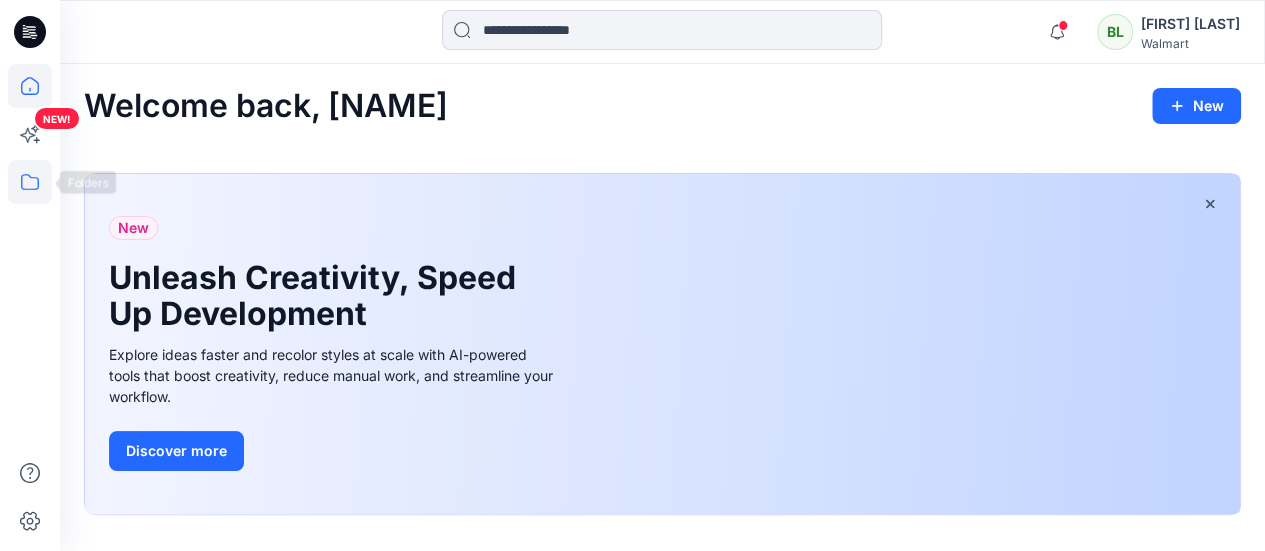 click 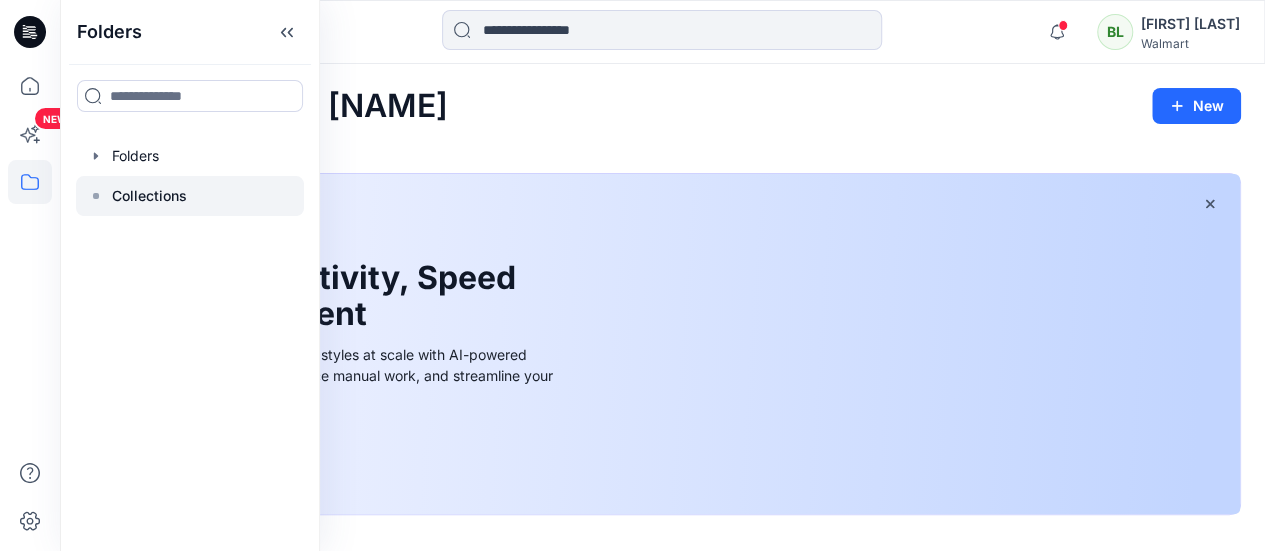 click on "Collections" at bounding box center (149, 196) 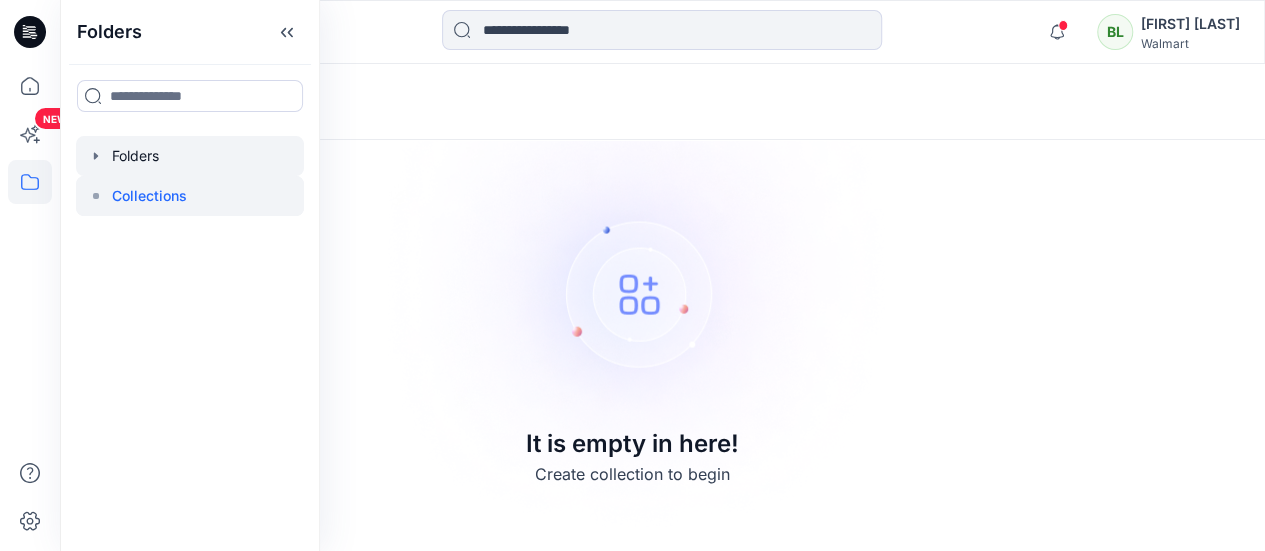 click at bounding box center [190, 156] 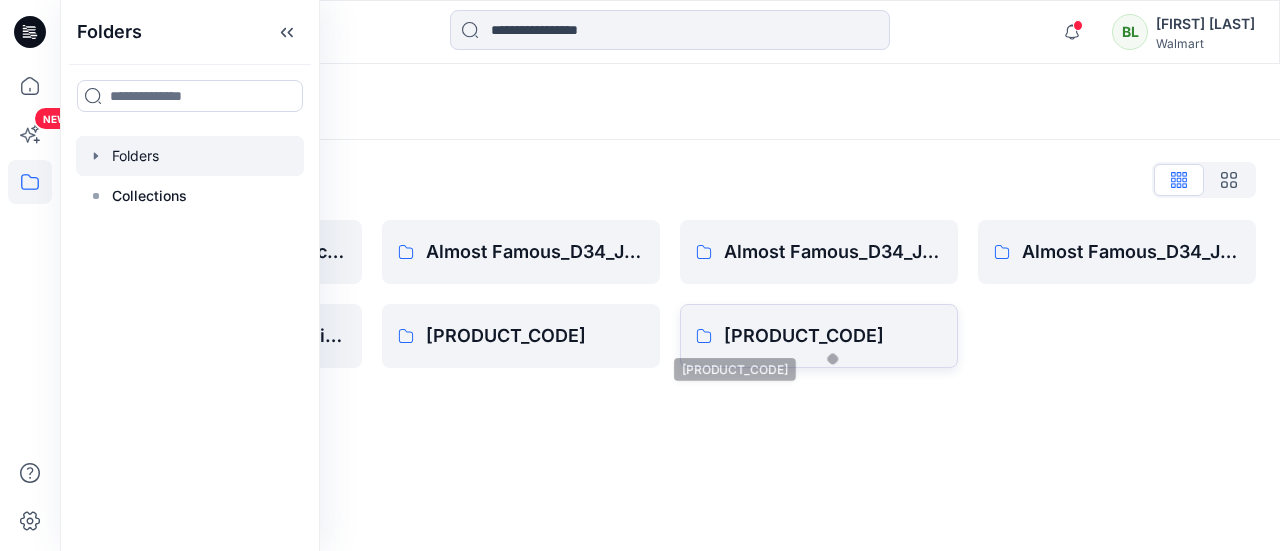 click on "UP_Almost Famous_D34_YA_Tops. Dresses, Sweaters, Sets" at bounding box center [833, 336] 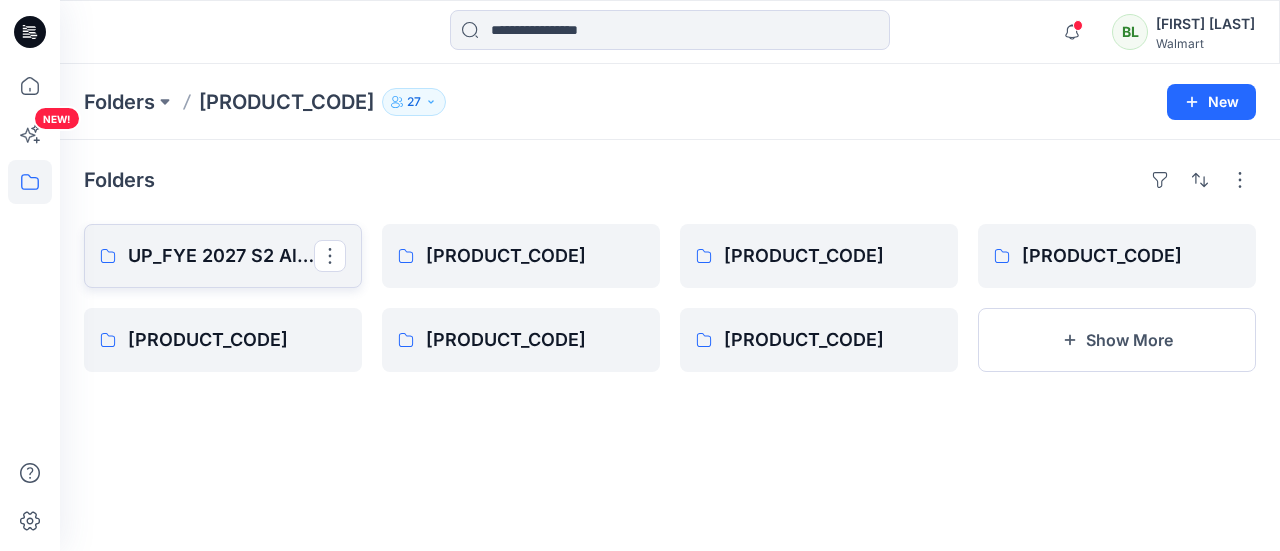 click on "UP_FYE 2027 S2 Almost Famous YA Tops, Dresses, Sweaters, Sets" at bounding box center (221, 256) 